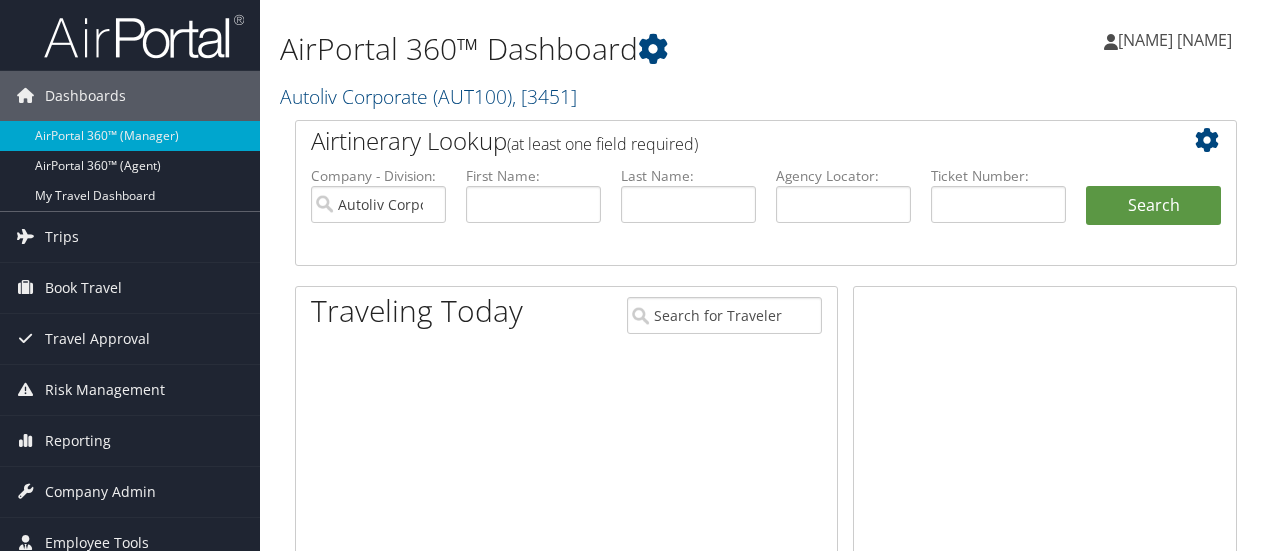 scroll, scrollTop: 0, scrollLeft: 0, axis: both 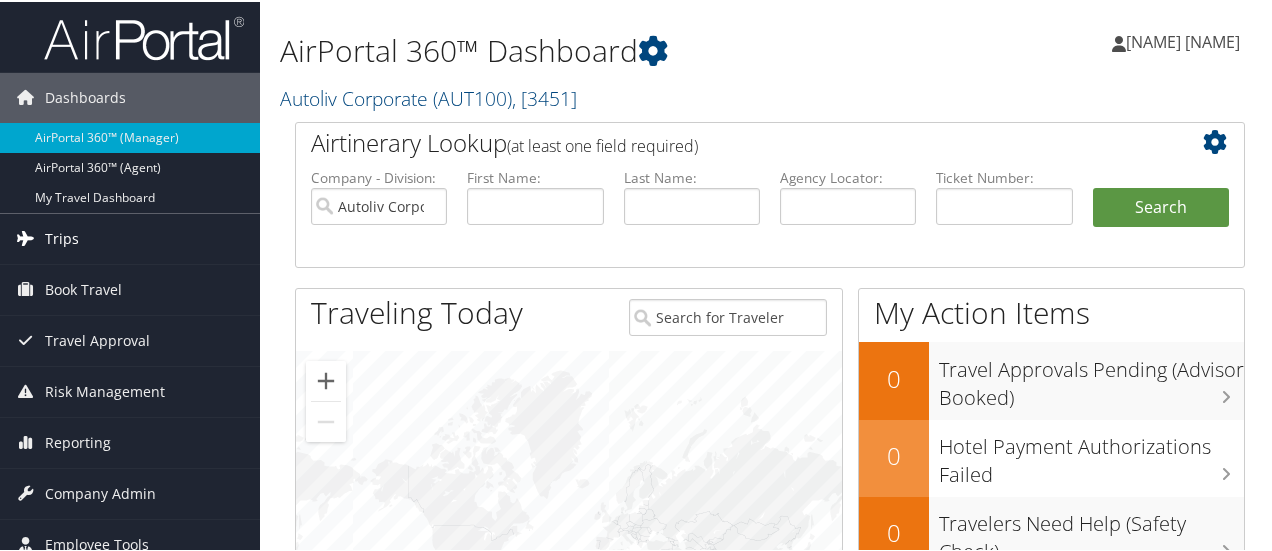 click on "Trips" at bounding box center (130, 237) 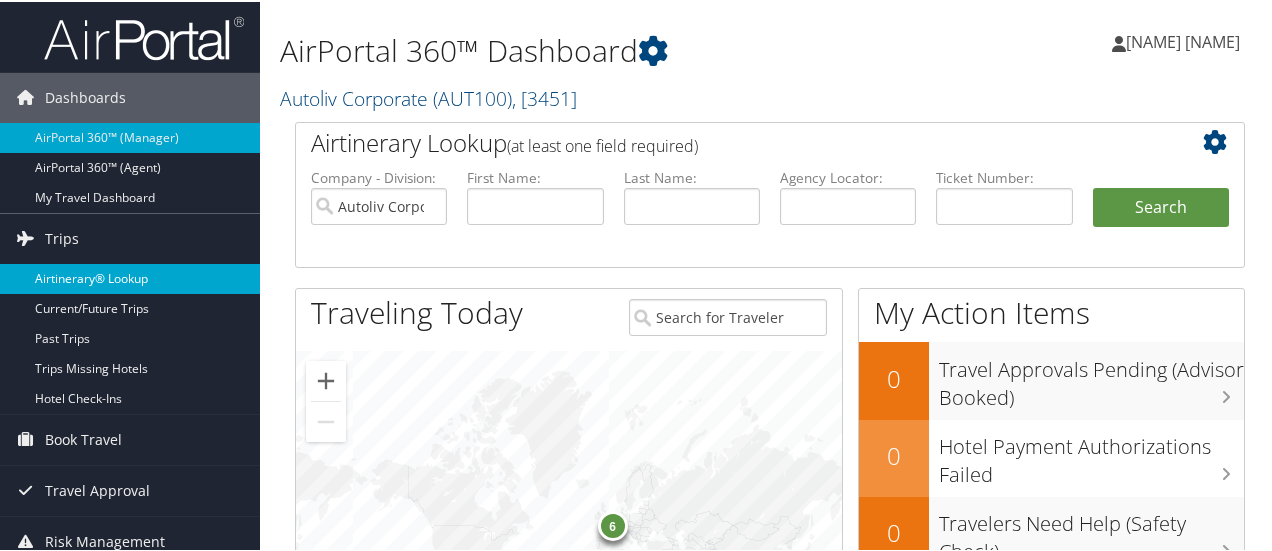 click on "Airtinerary® Lookup" at bounding box center [130, 277] 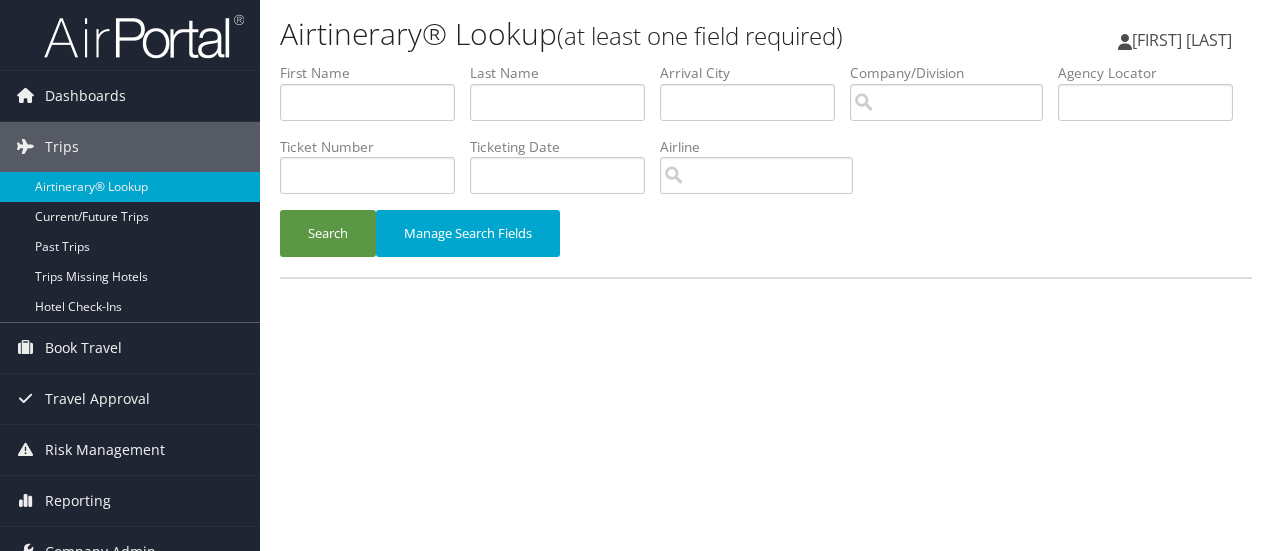 scroll, scrollTop: 0, scrollLeft: 0, axis: both 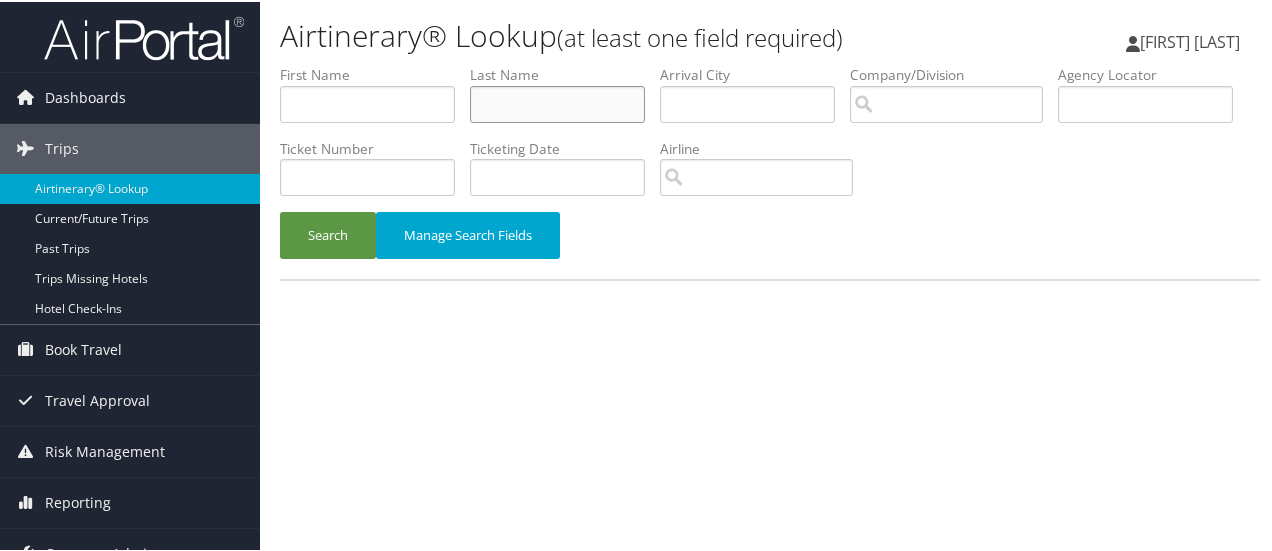 click at bounding box center [557, 102] 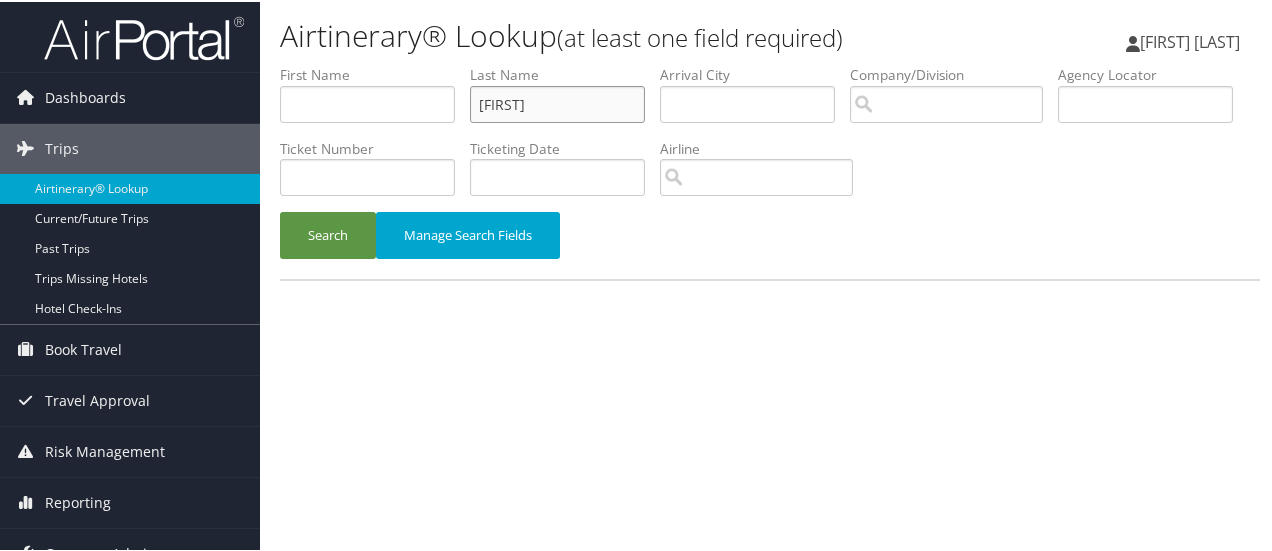 type on "[FIRST]" 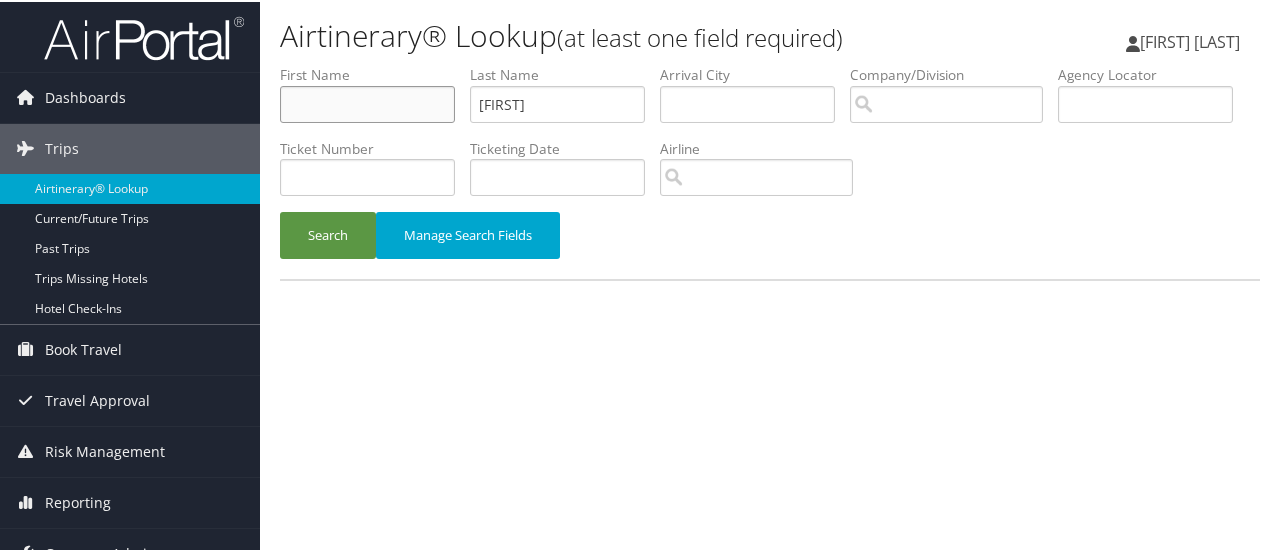 click at bounding box center (367, 102) 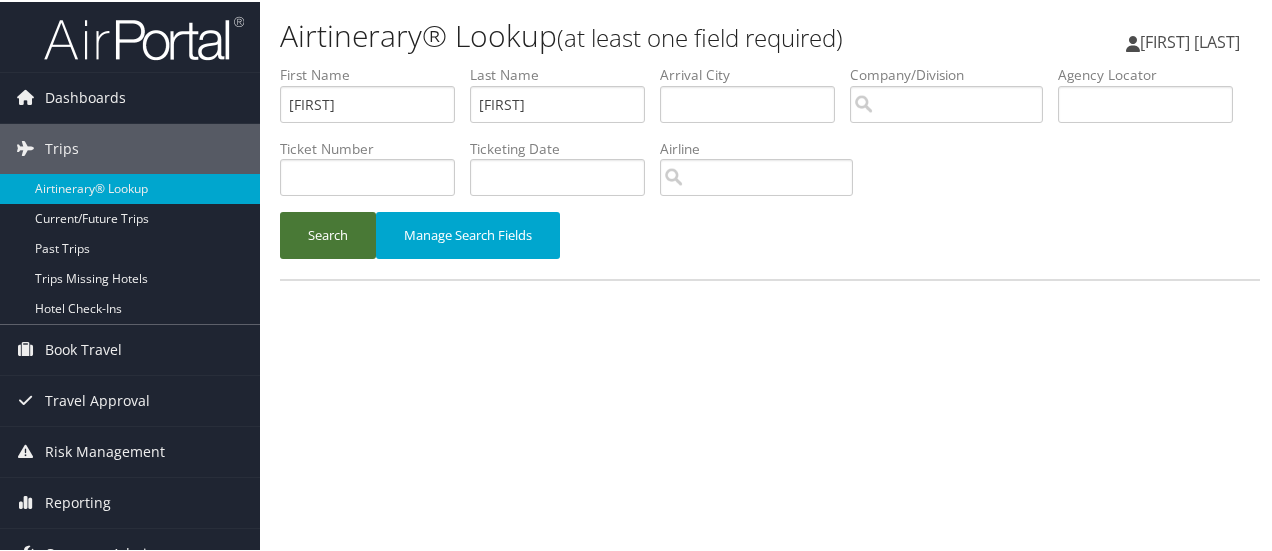 click on "Search" at bounding box center (328, 233) 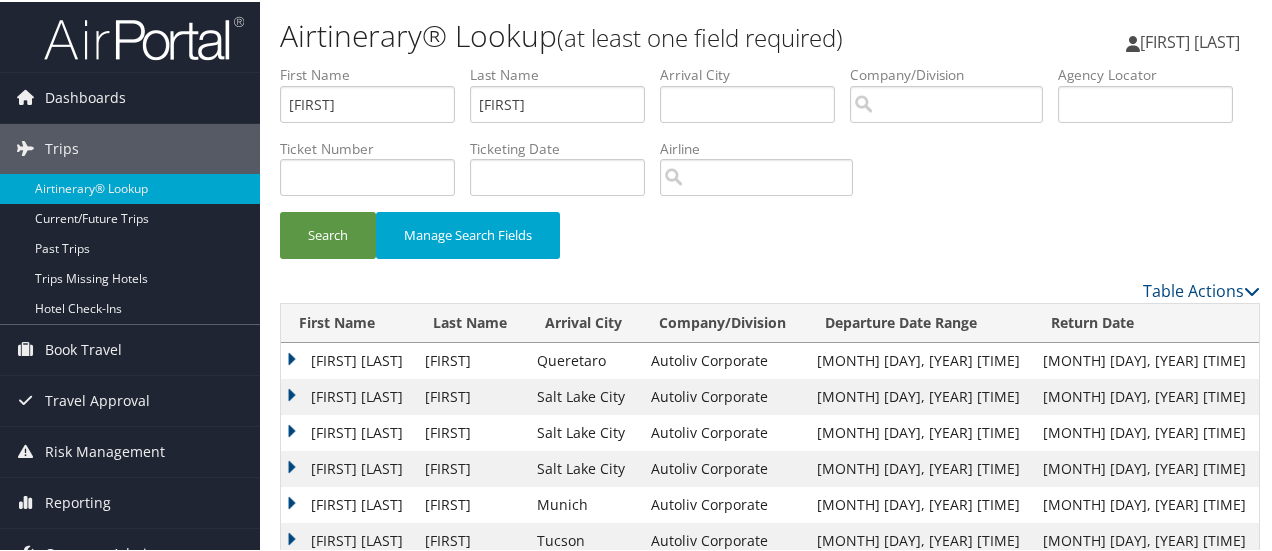 click on "[FIRST] [LAST]" at bounding box center (348, 359) 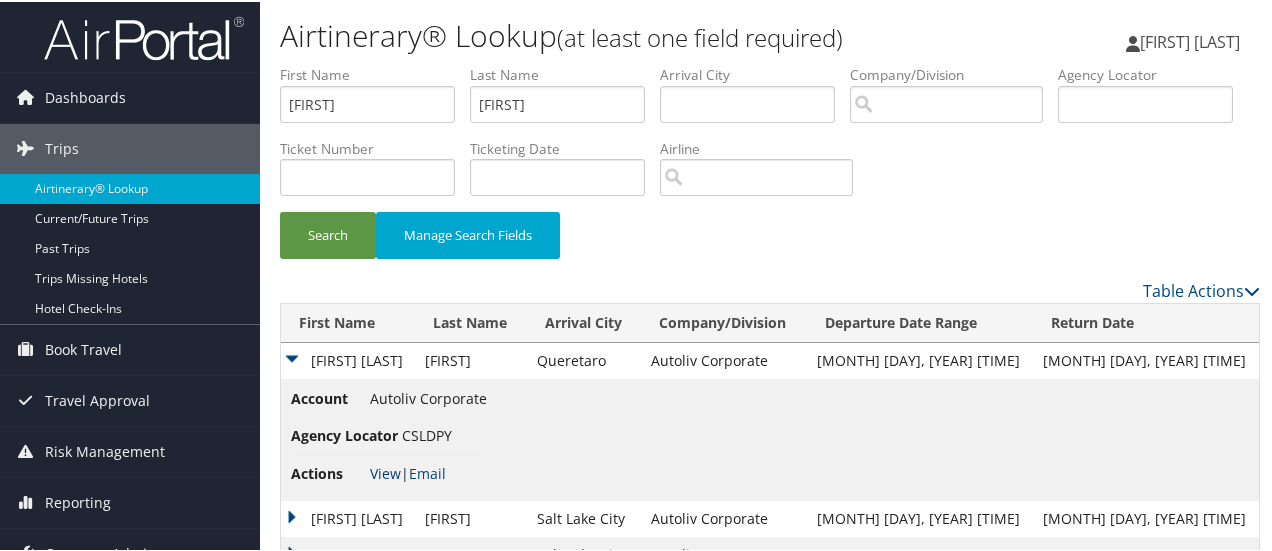 click on "View" at bounding box center (385, 471) 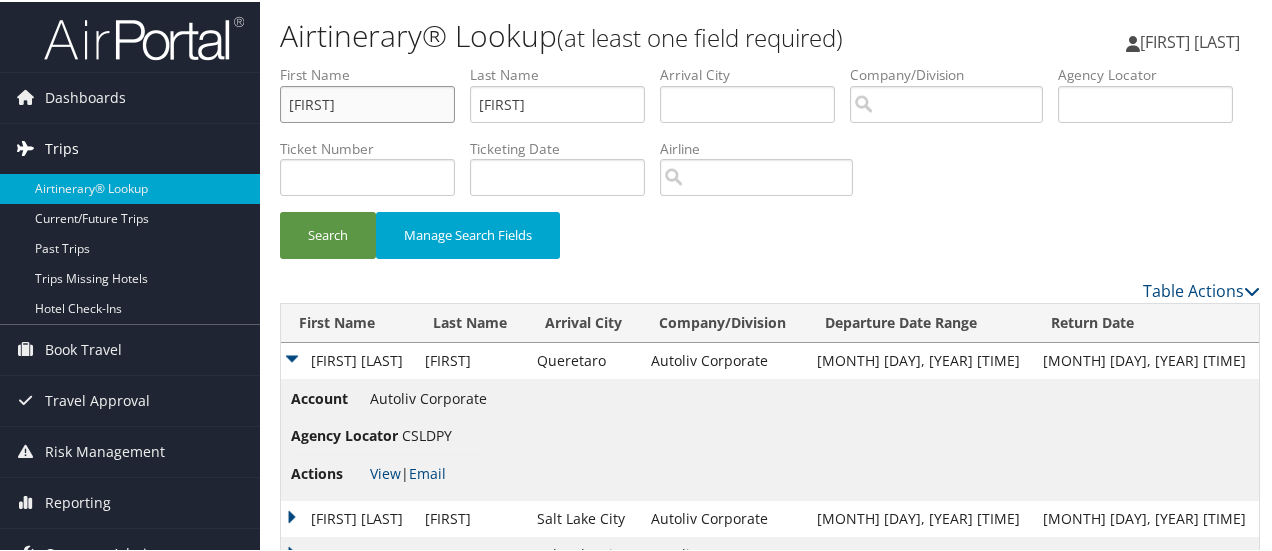 drag, startPoint x: 346, startPoint y: 103, endPoint x: 214, endPoint y: 133, distance: 135.36617 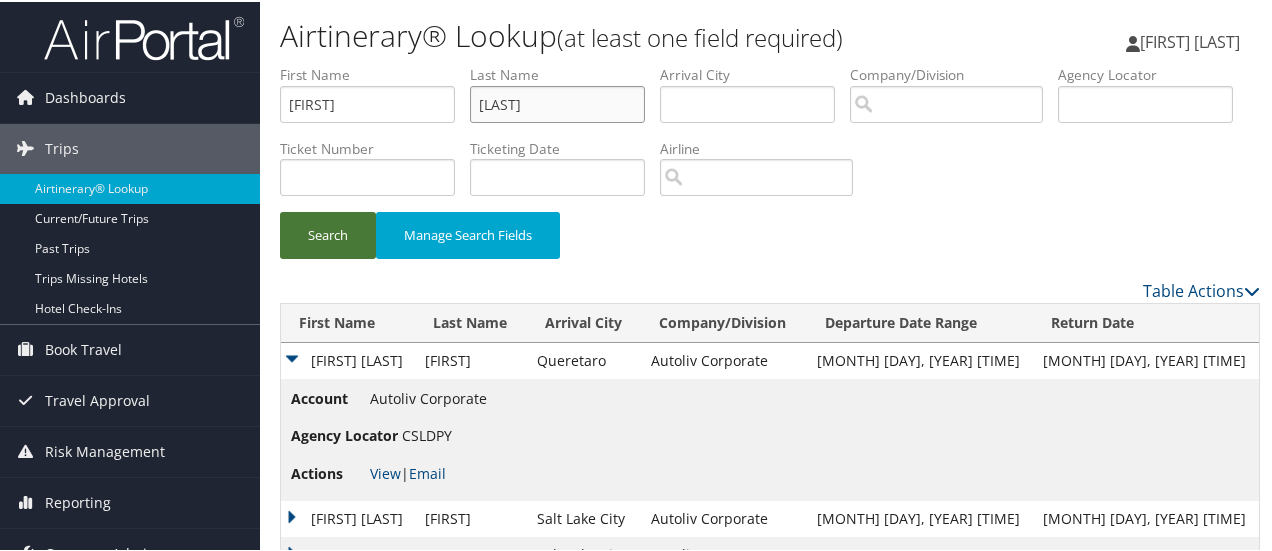 type on "[LAST]" 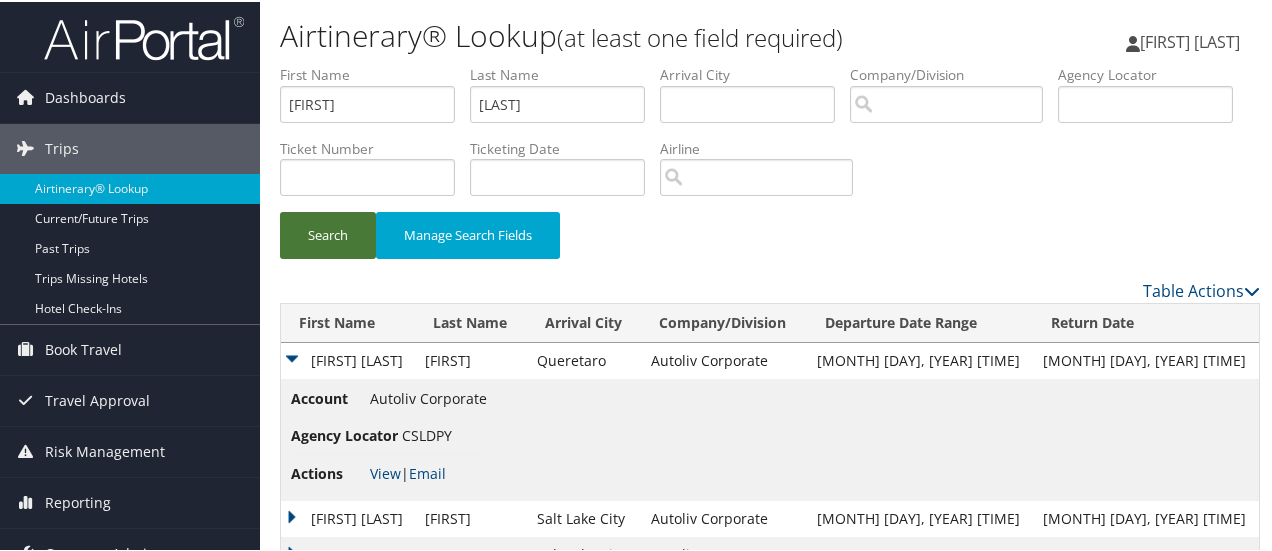 click on "Search" at bounding box center (328, 233) 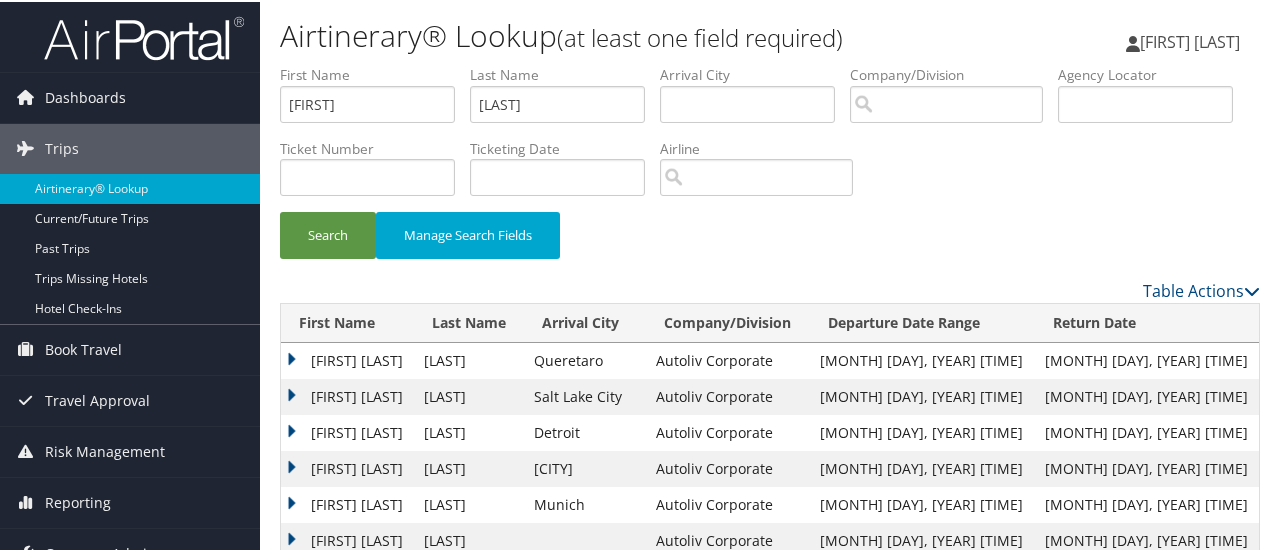 click on "[FIRST] [LAST]" at bounding box center [347, 359] 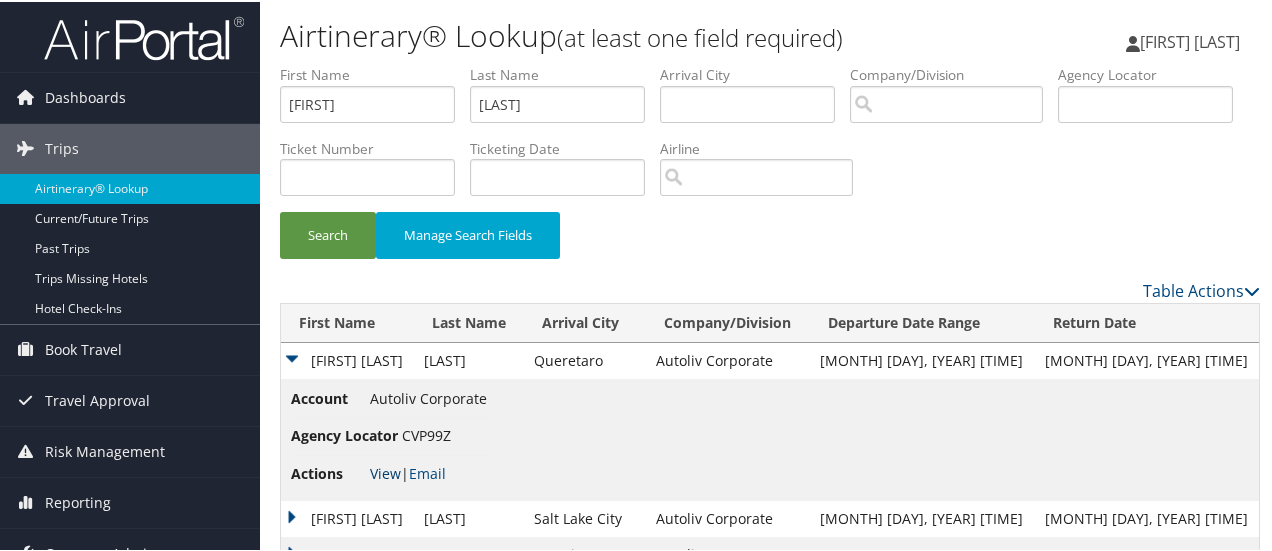 click on "View" at bounding box center (385, 471) 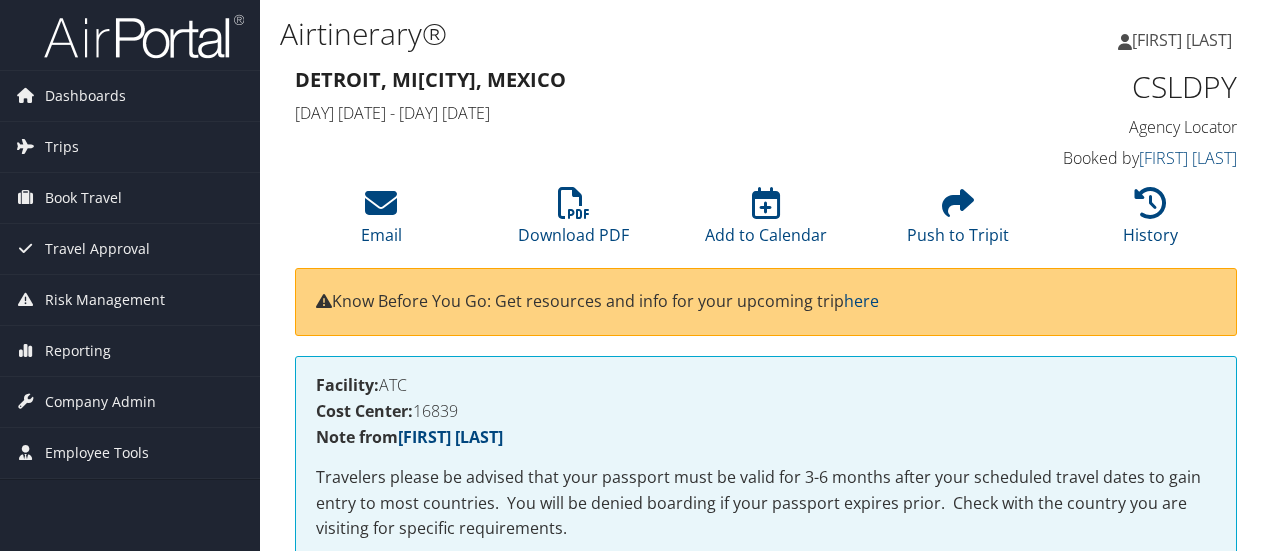 scroll, scrollTop: 0, scrollLeft: 0, axis: both 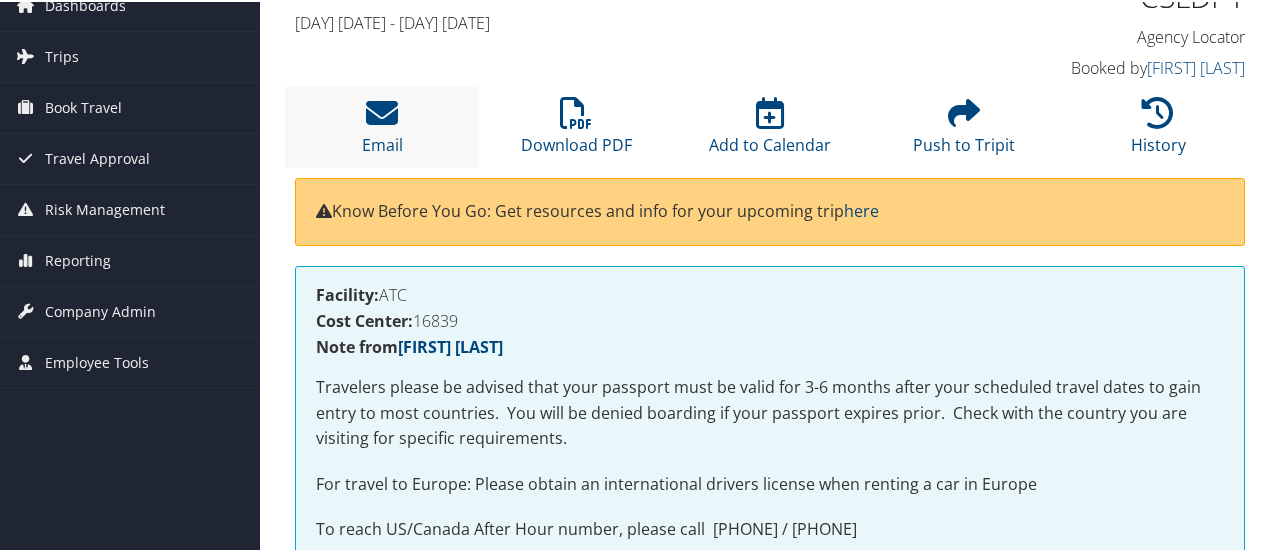 click on "Email" at bounding box center [382, 125] 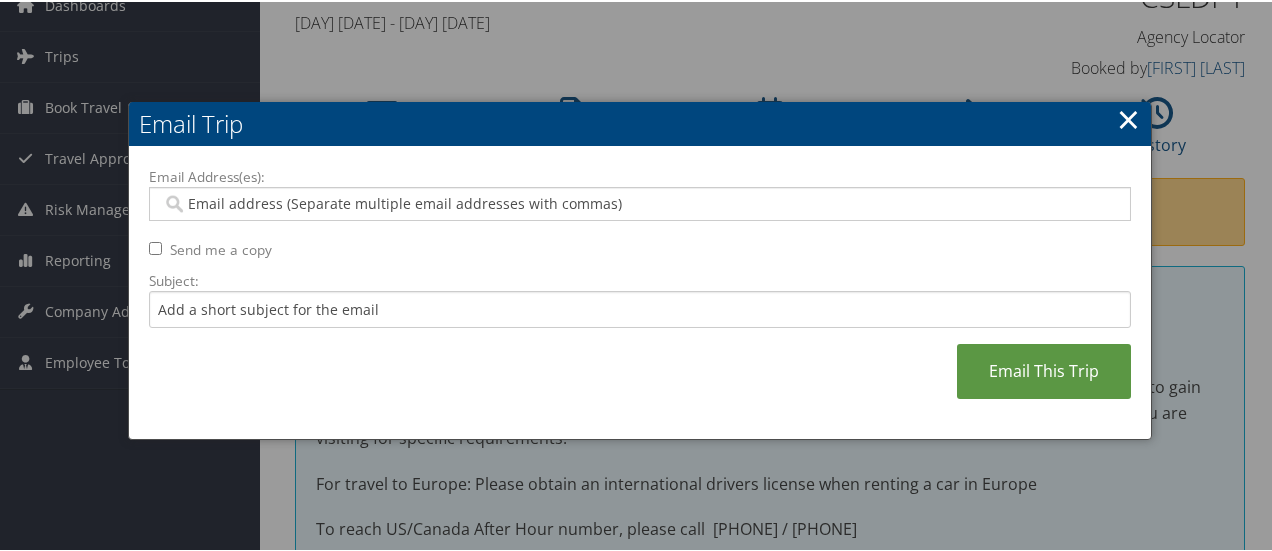 click on "Email Address(es):" at bounding box center (640, 202) 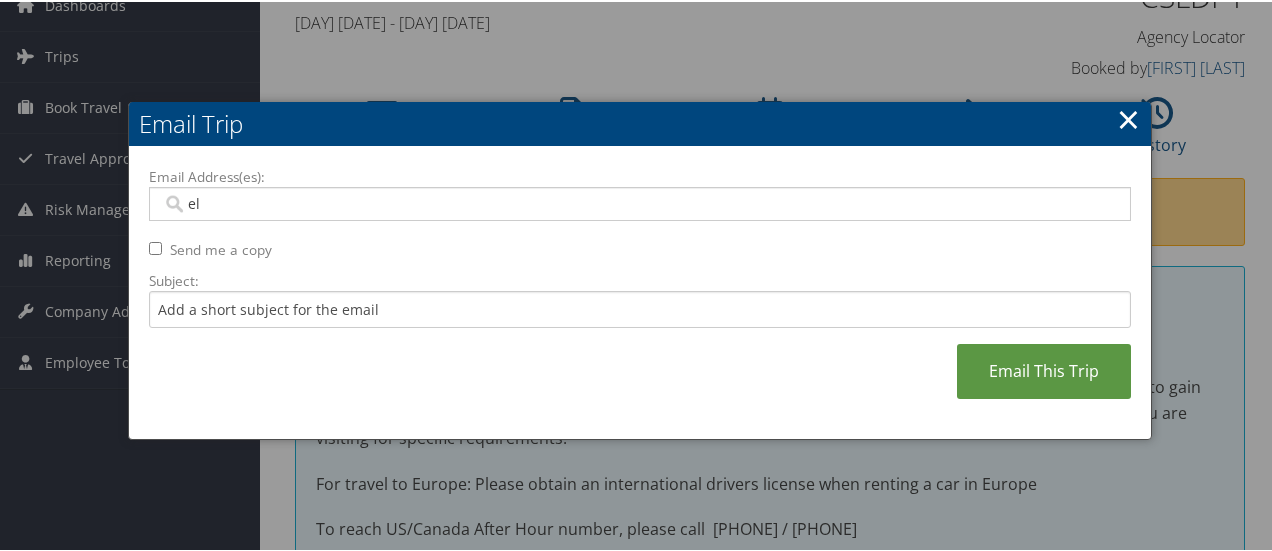 type on "ela" 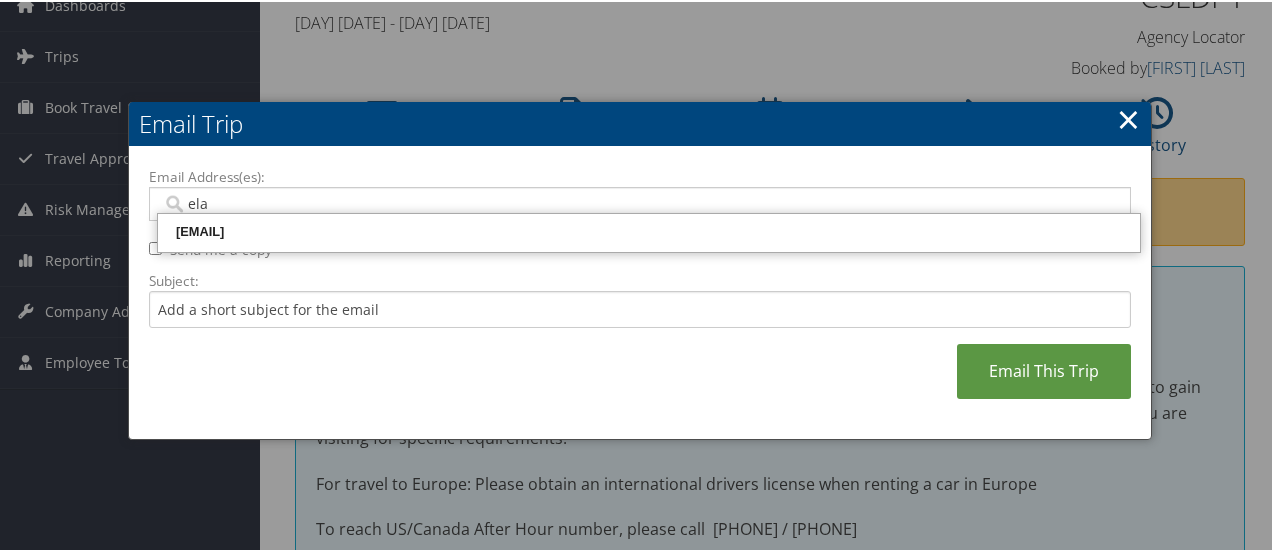 click on "ELA.WOJTKOWSKI@AUTOLIV.COM" at bounding box center [649, 230] 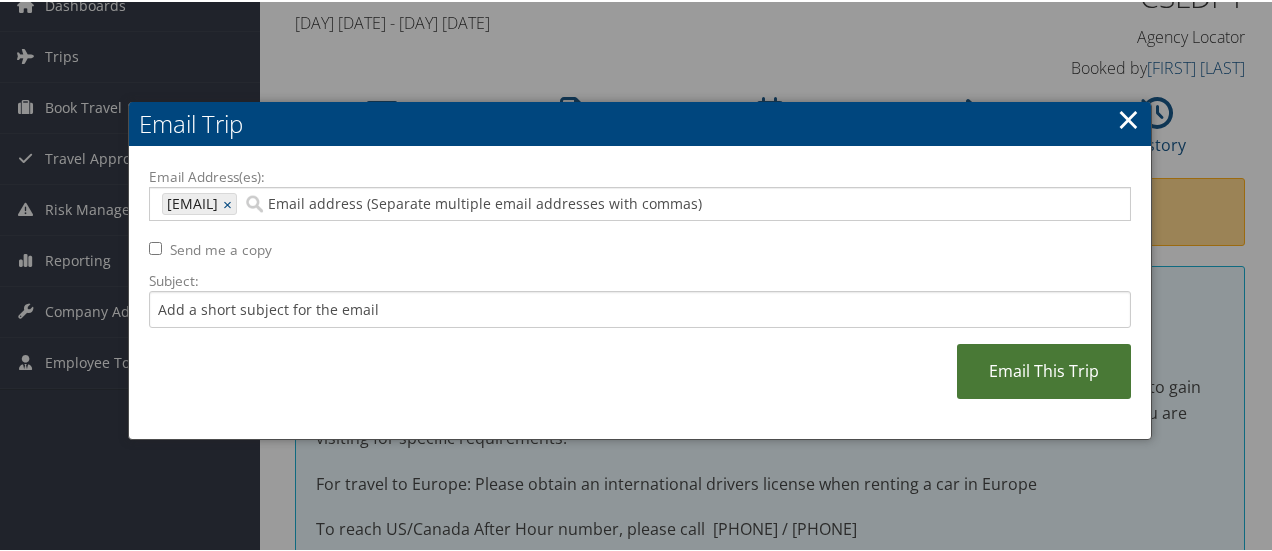 click on "Email This Trip" at bounding box center [1044, 369] 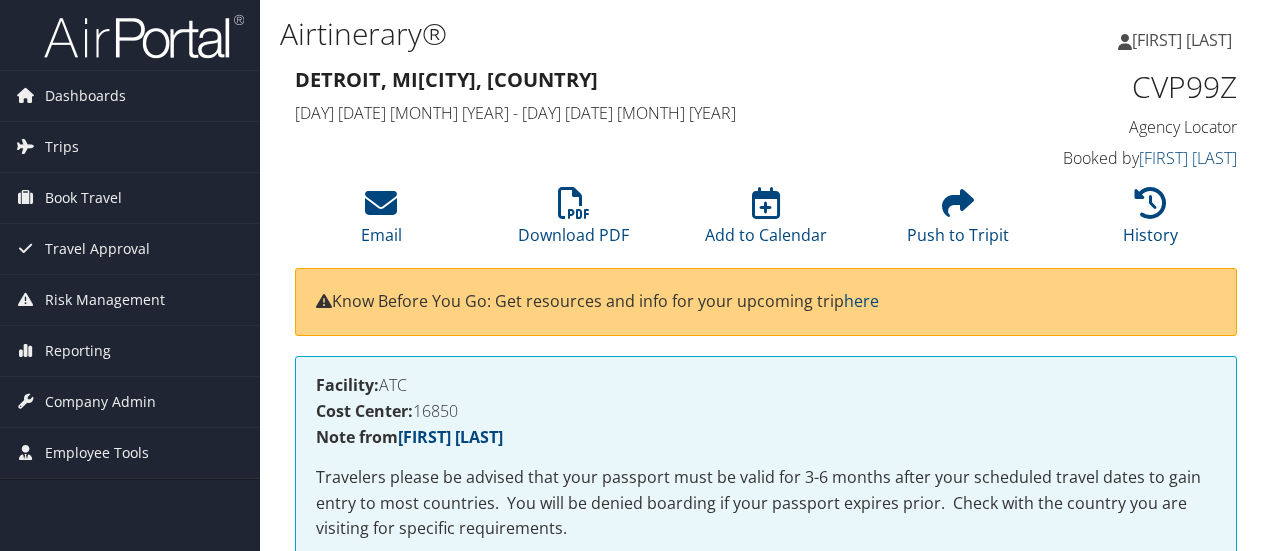 scroll, scrollTop: 0, scrollLeft: 0, axis: both 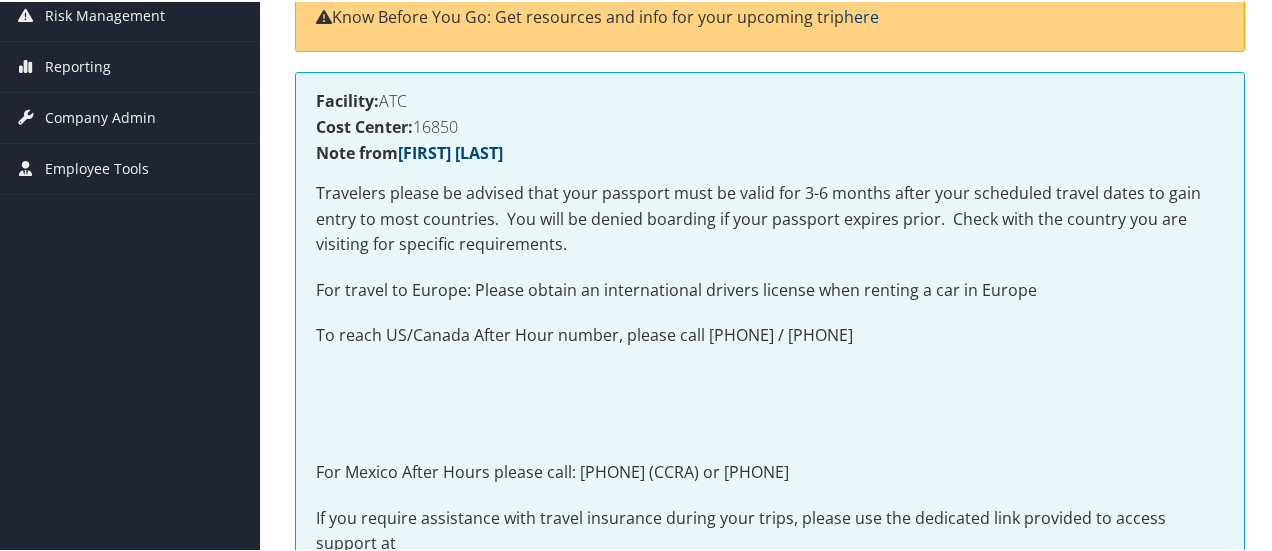 drag, startPoint x: 0, startPoint y: 0, endPoint x: 1272, endPoint y: 219, distance: 1290.715 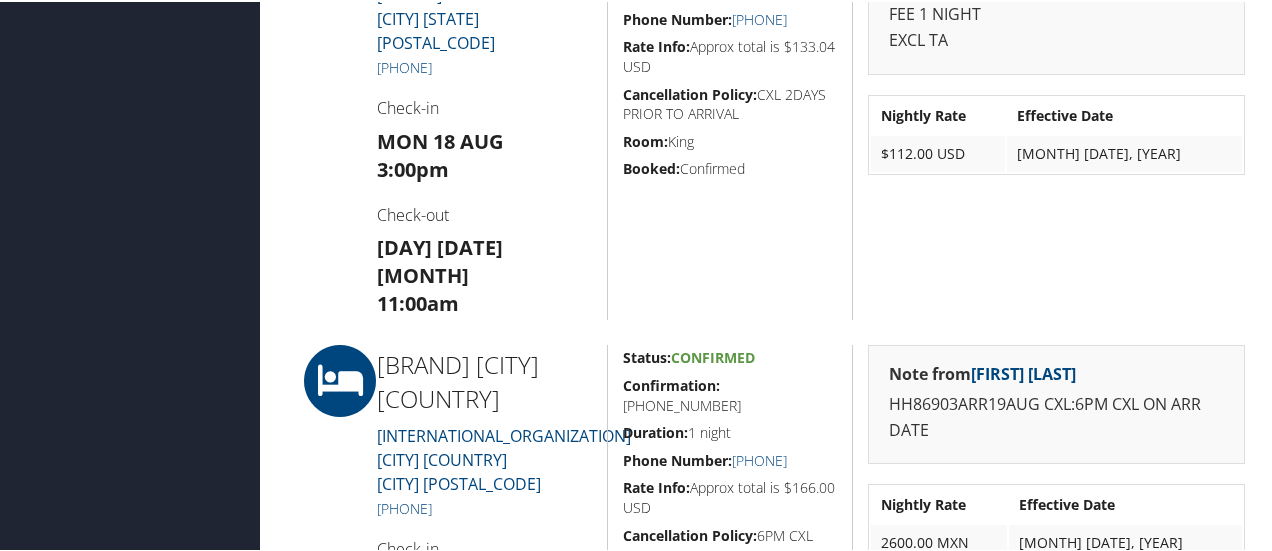 scroll, scrollTop: 0, scrollLeft: 0, axis: both 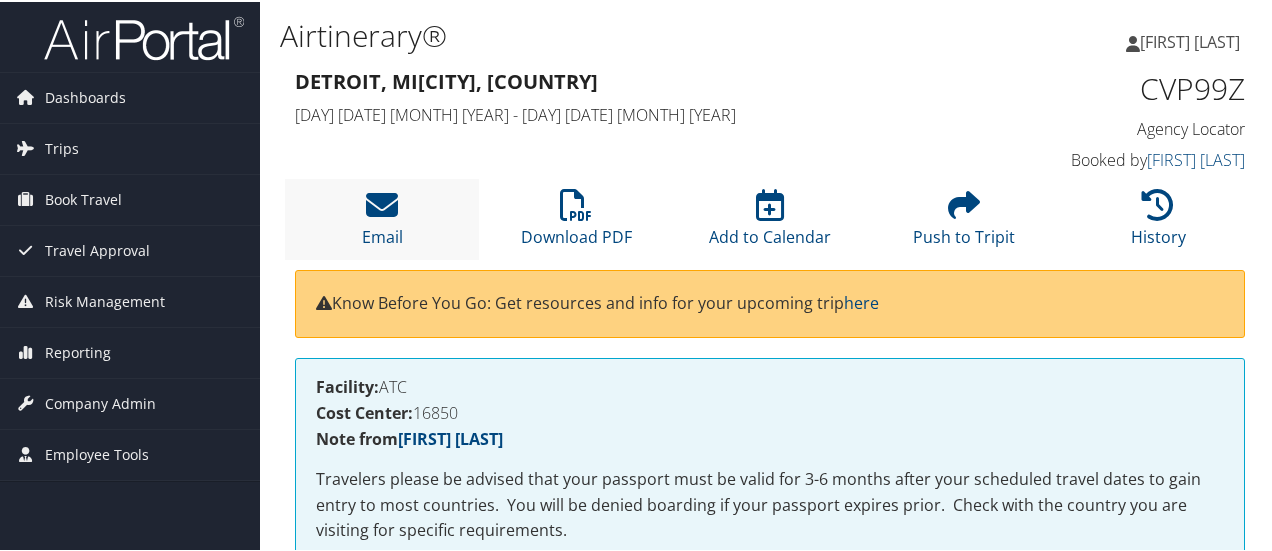 click on "Email" at bounding box center (382, 217) 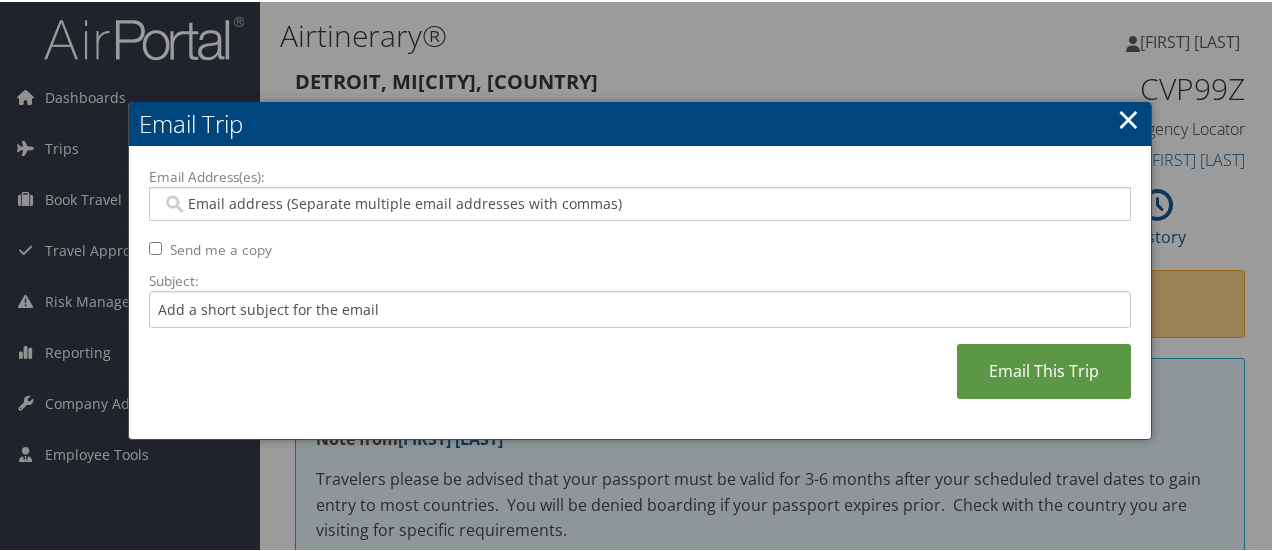 click on "Email Address(es):" at bounding box center [640, 202] 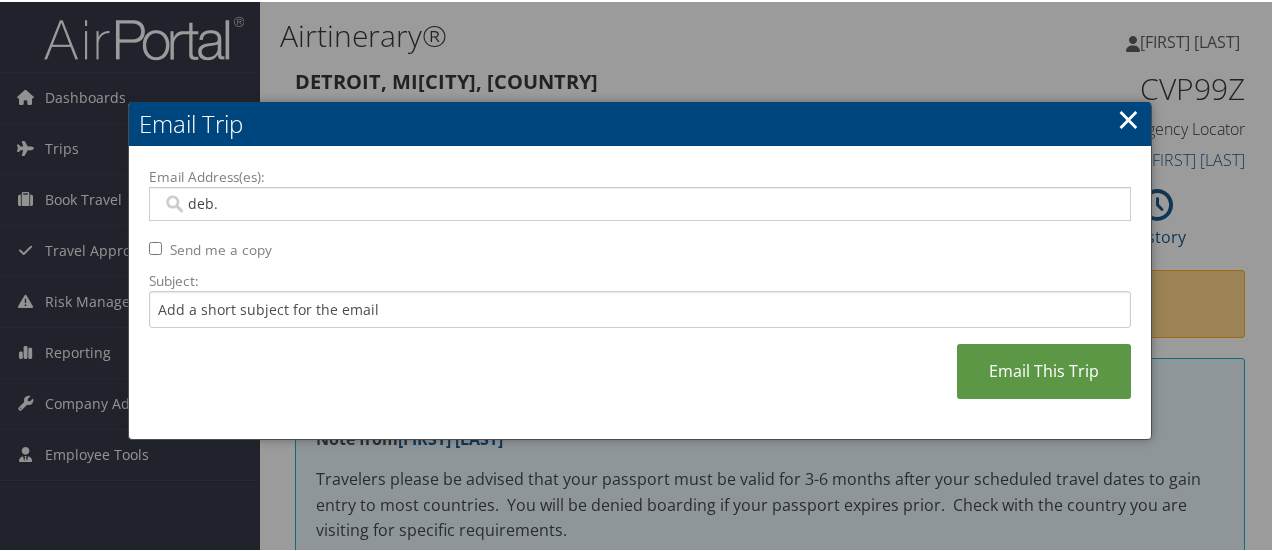 type on "deb" 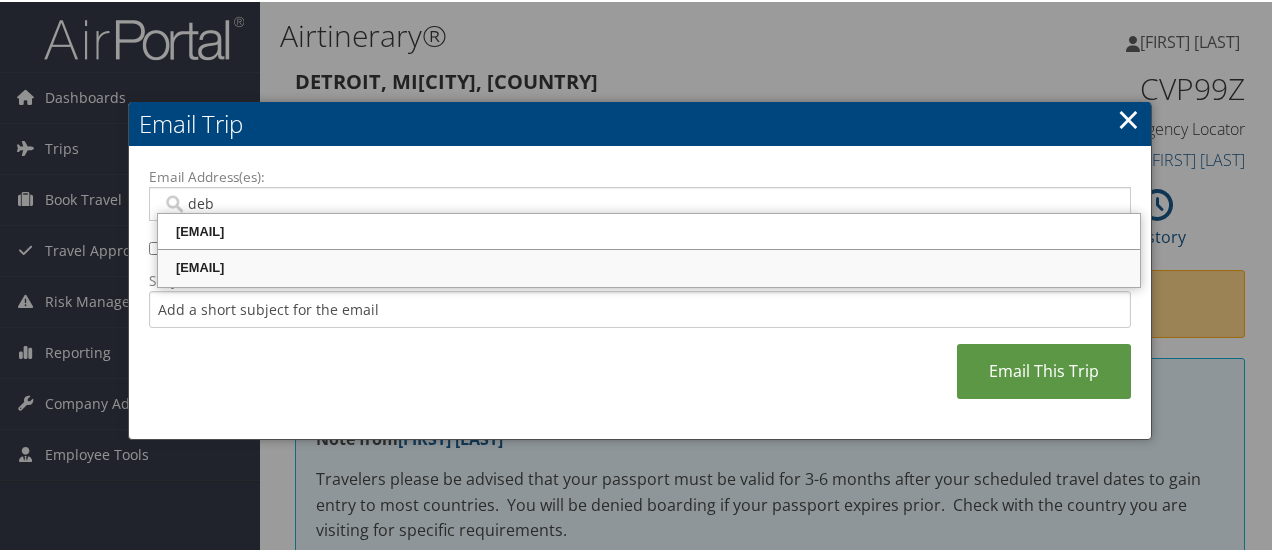 click on "DEBORAH.EZZO@AUTOLIV.COM" at bounding box center (649, 266) 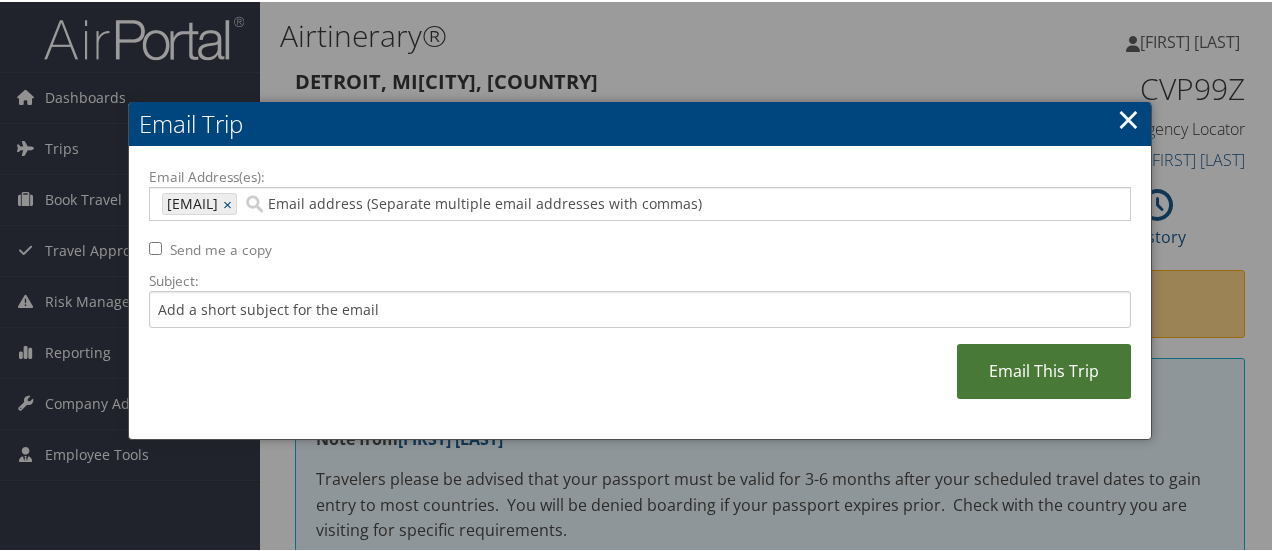 click on "Email This Trip" at bounding box center [1044, 369] 